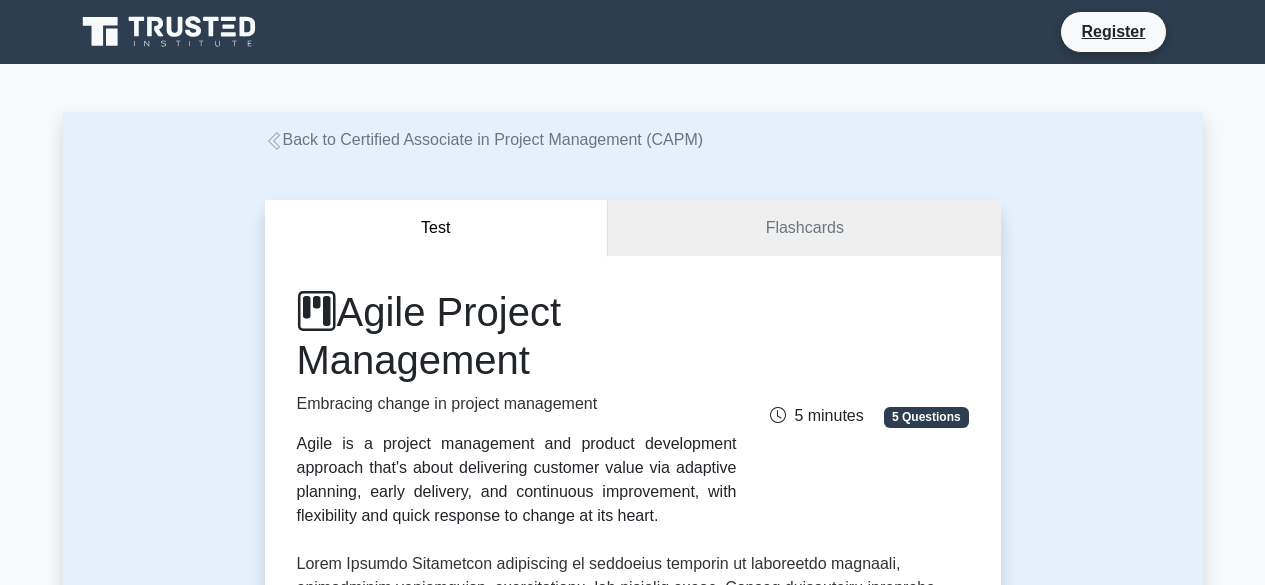 scroll, scrollTop: 0, scrollLeft: 0, axis: both 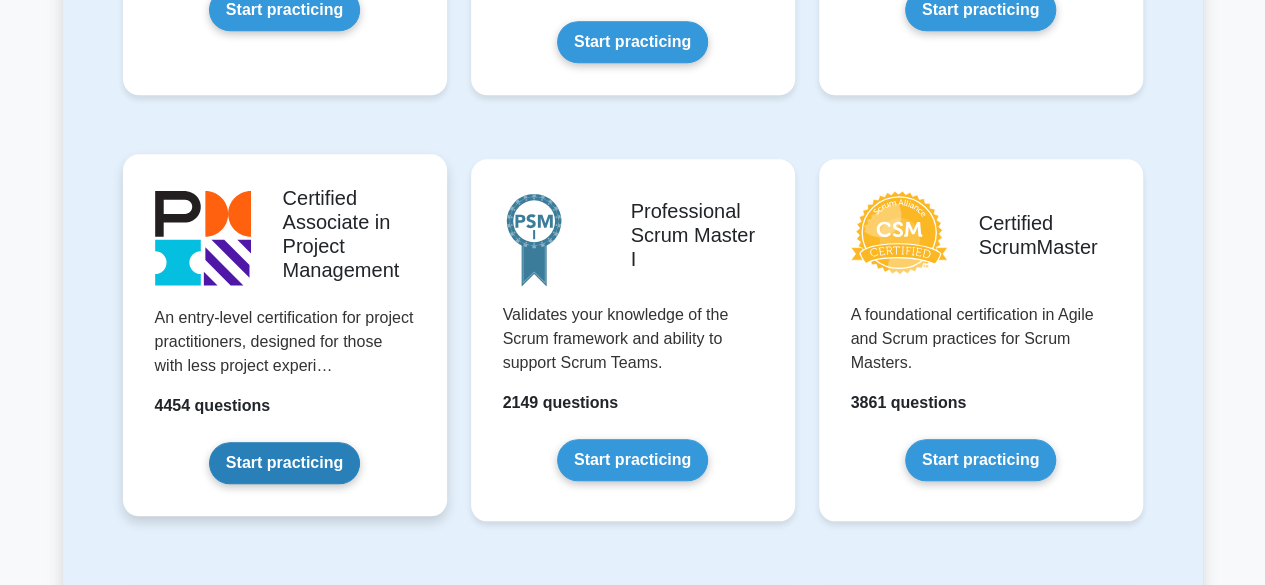 click on "Start practicing" at bounding box center [284, 463] 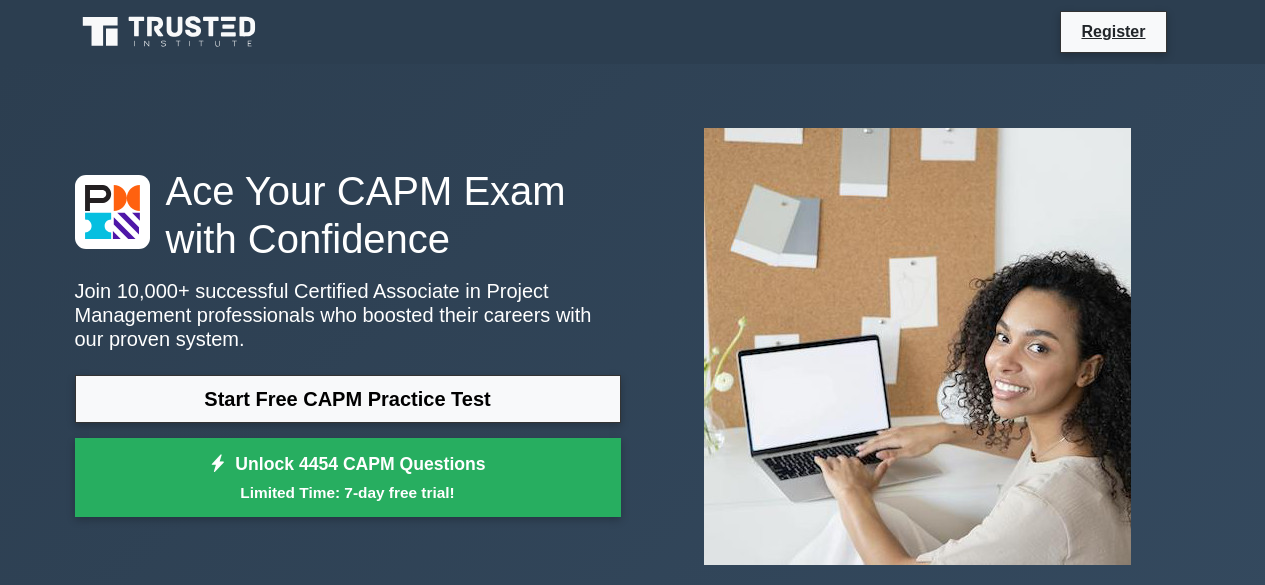 scroll, scrollTop: 0, scrollLeft: 0, axis: both 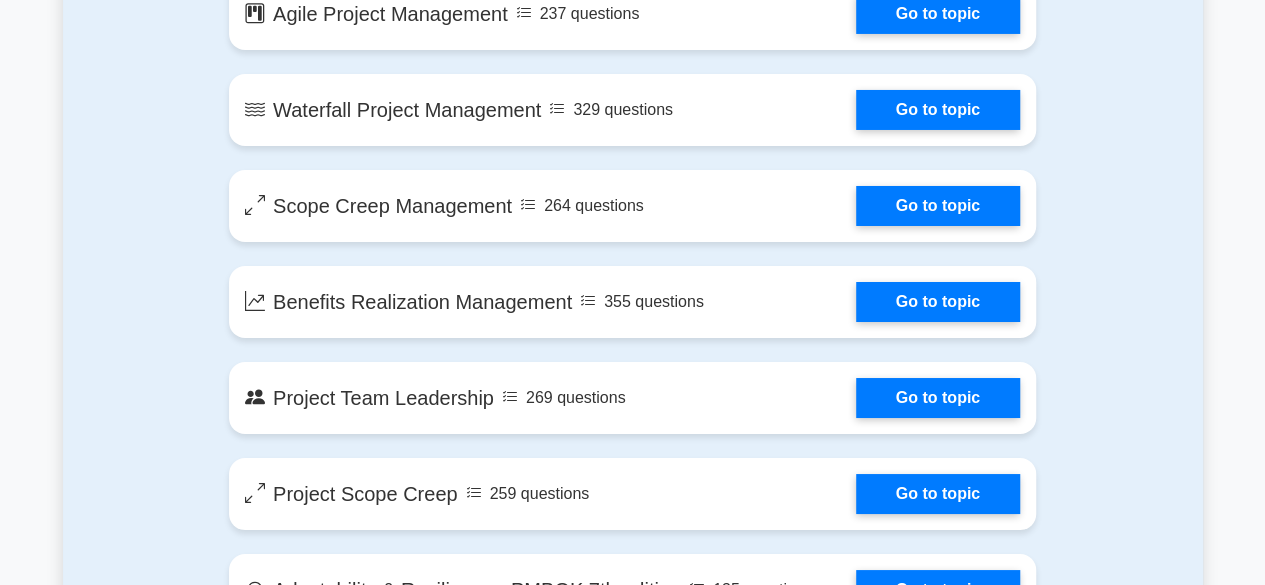 drag, startPoint x: 1276, startPoint y: 41, endPoint x: 1268, endPoint y: 309, distance: 268.1194 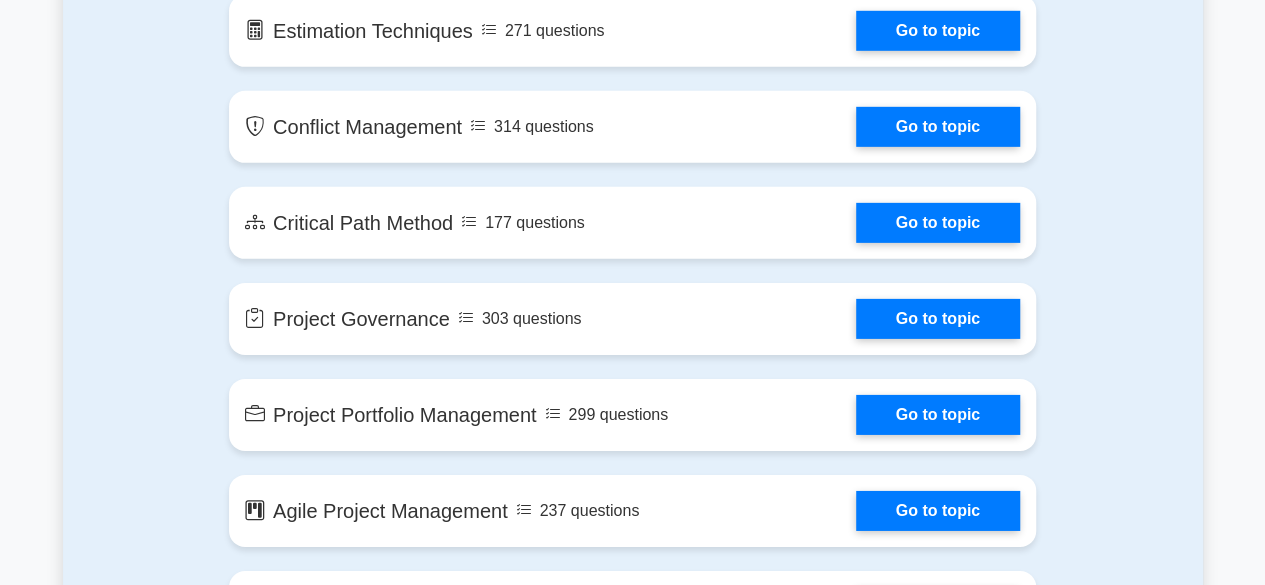 scroll, scrollTop: 3047, scrollLeft: 0, axis: vertical 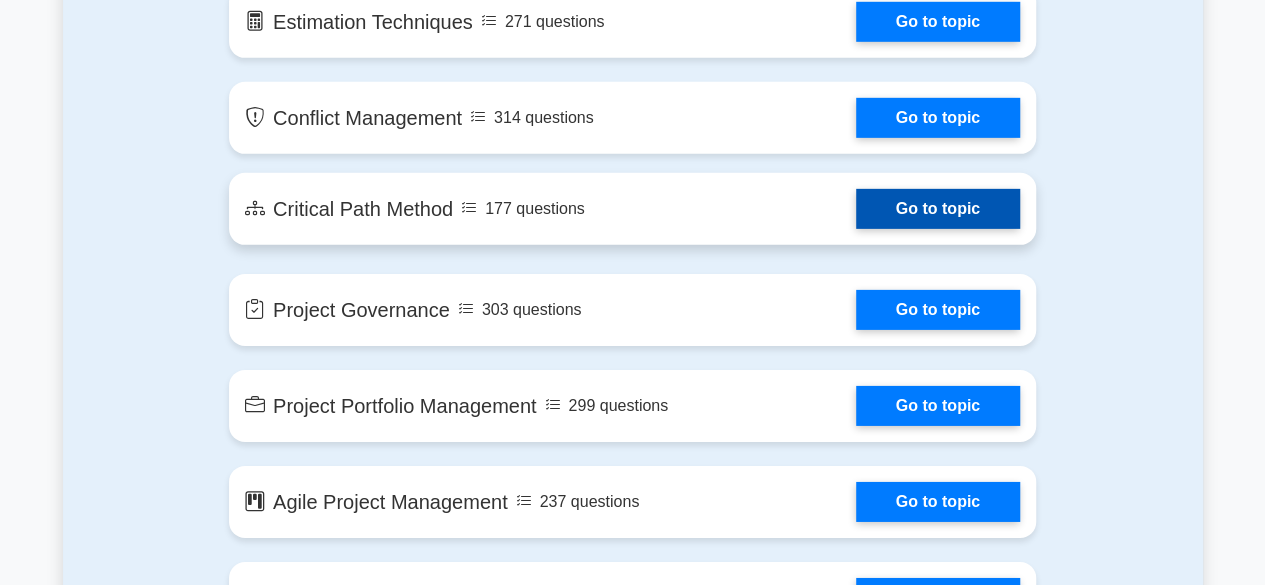 click on "Go to topic" at bounding box center [938, 209] 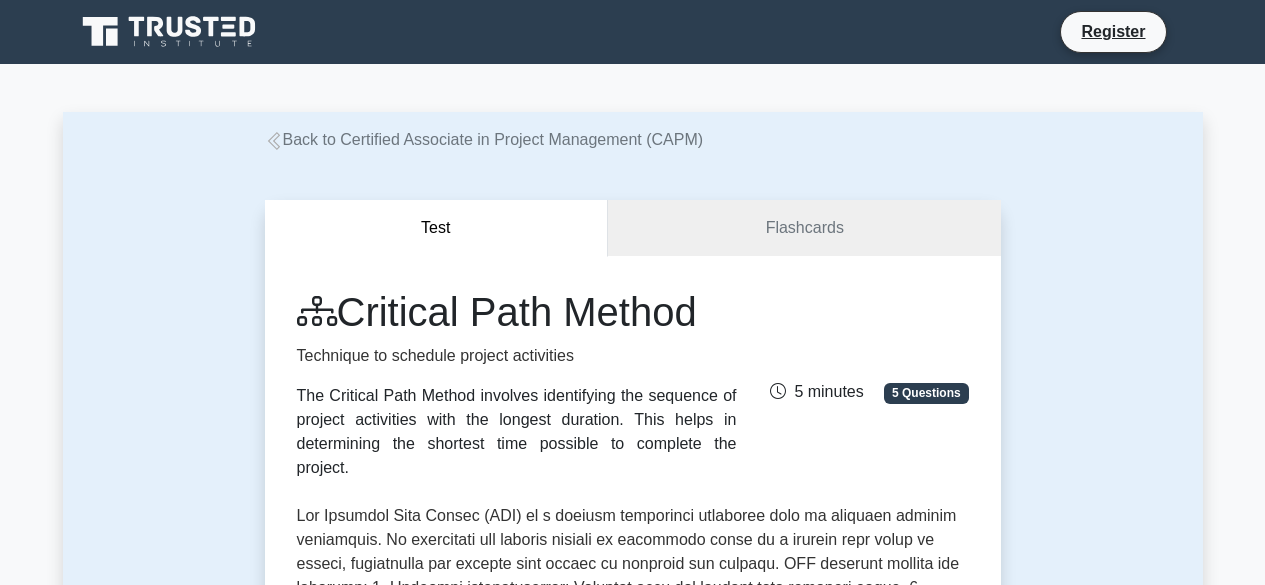 scroll, scrollTop: 0, scrollLeft: 0, axis: both 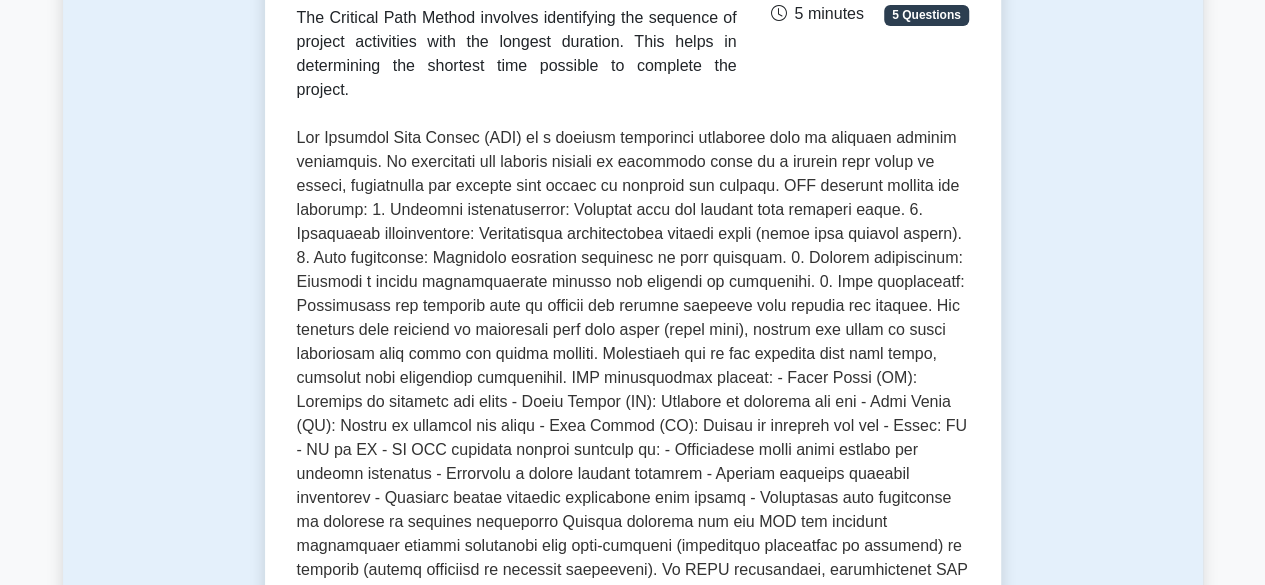 drag, startPoint x: 1269, startPoint y: 76, endPoint x: 1278, endPoint y: 136, distance: 60.671246 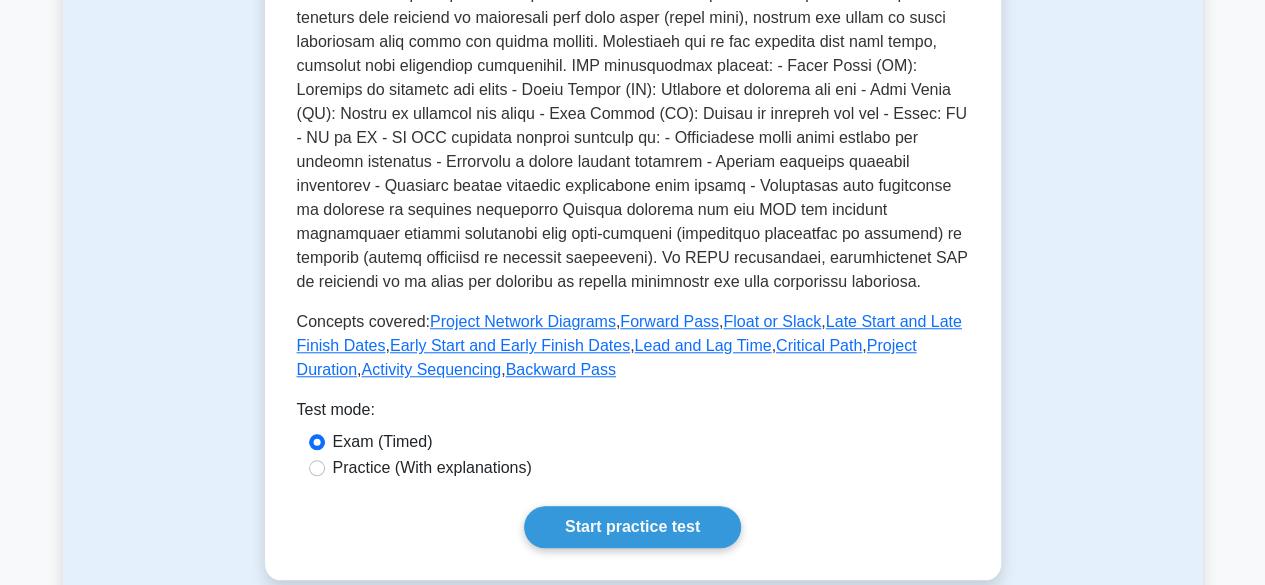 scroll, scrollTop: 718, scrollLeft: 0, axis: vertical 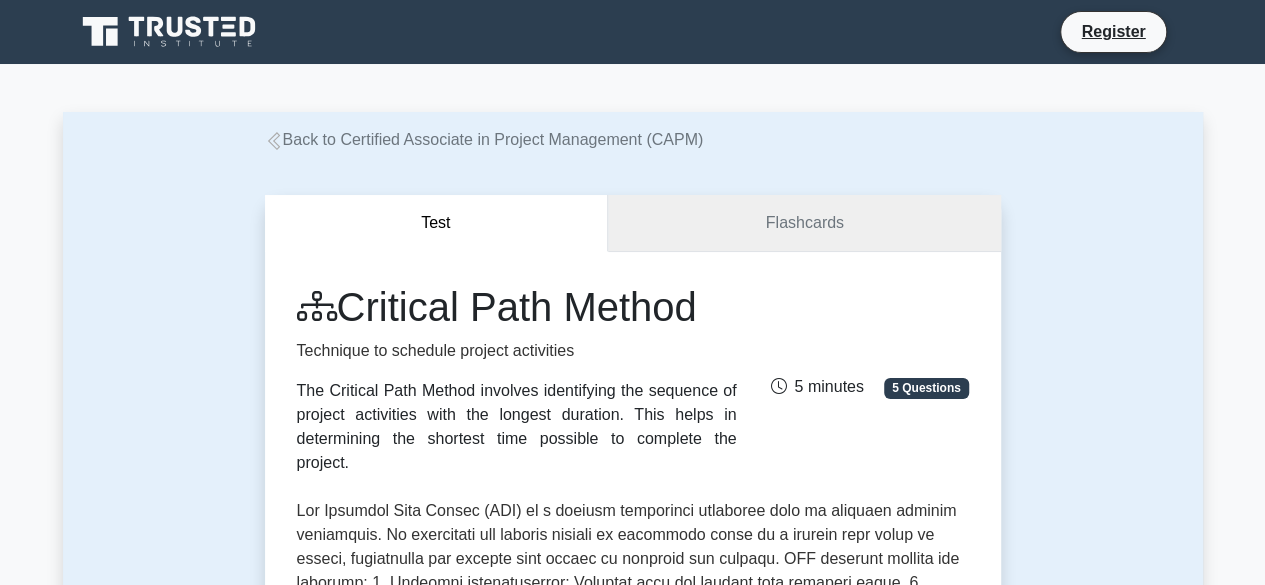 click on "Flashcards" at bounding box center [804, 223] 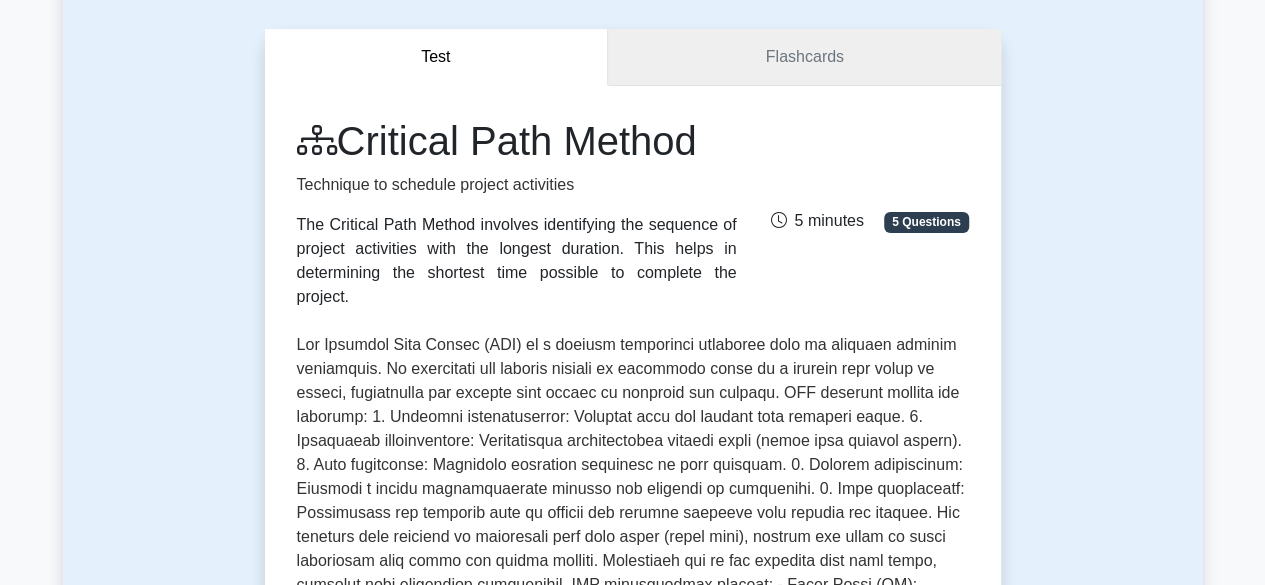 scroll, scrollTop: 167, scrollLeft: 0, axis: vertical 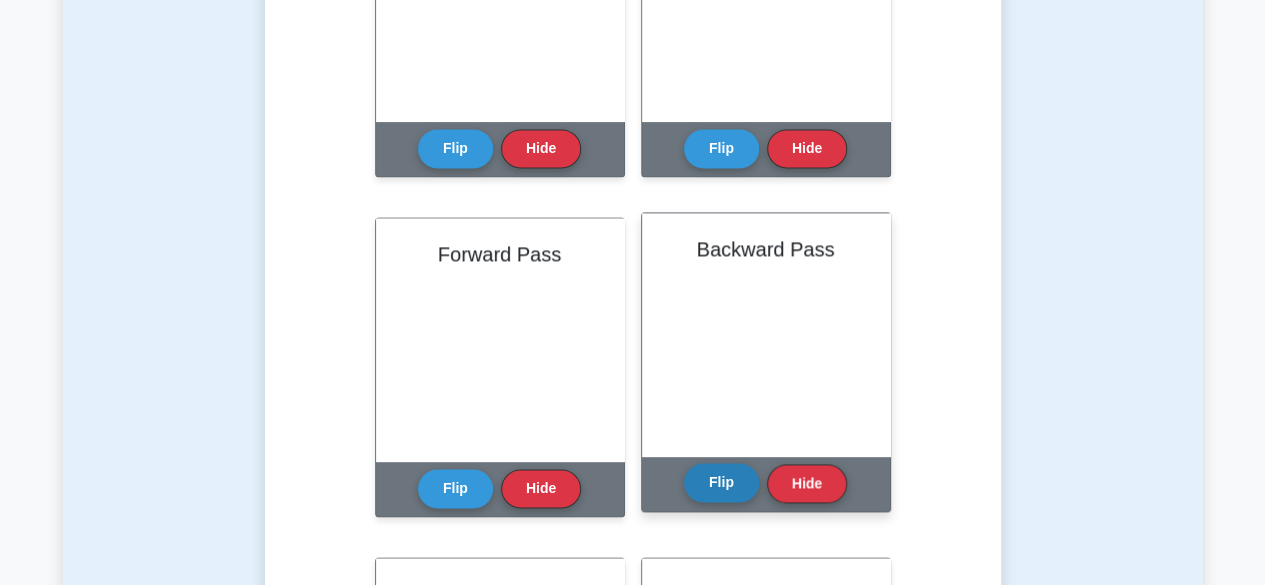 click on "Flip" at bounding box center [721, 482] 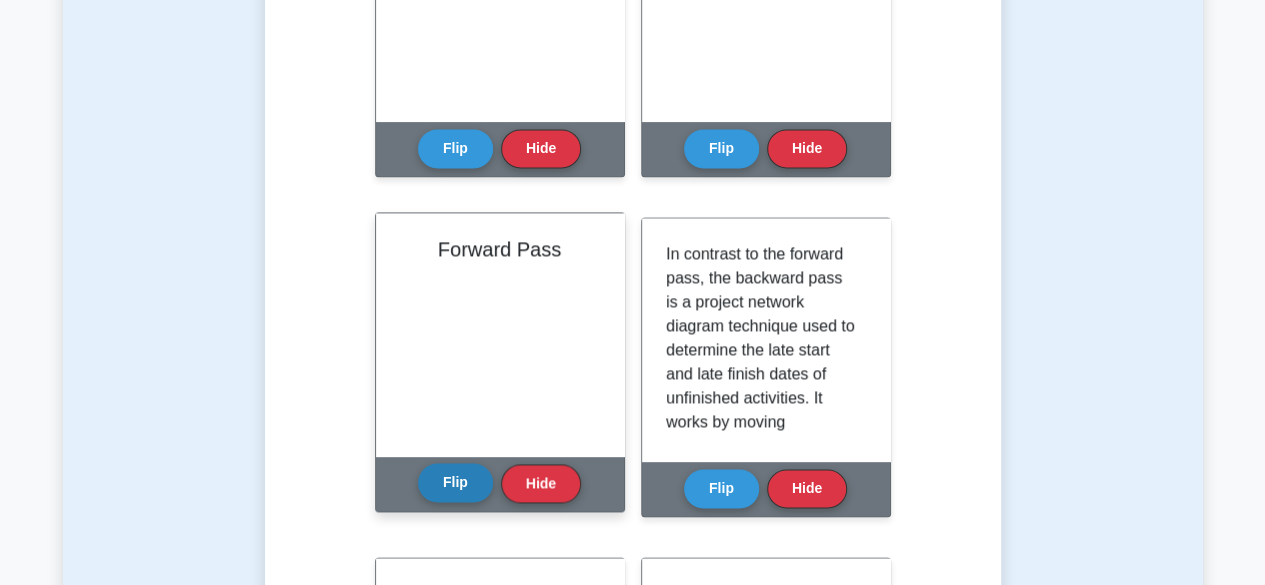 click on "Flip" at bounding box center (455, 482) 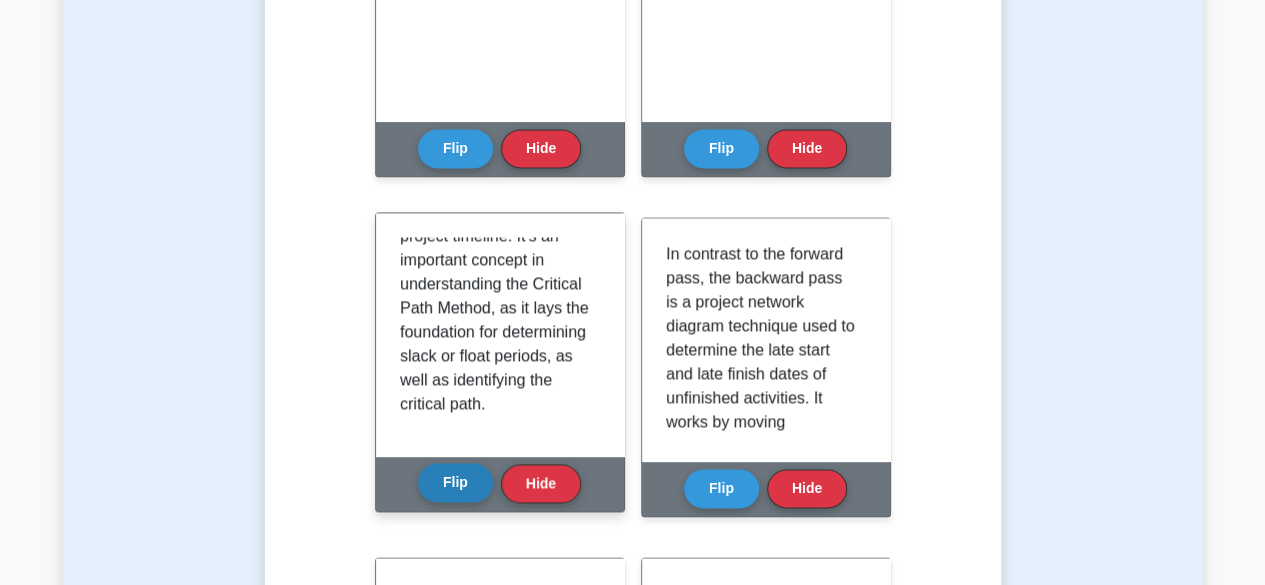 scroll, scrollTop: 299, scrollLeft: 0, axis: vertical 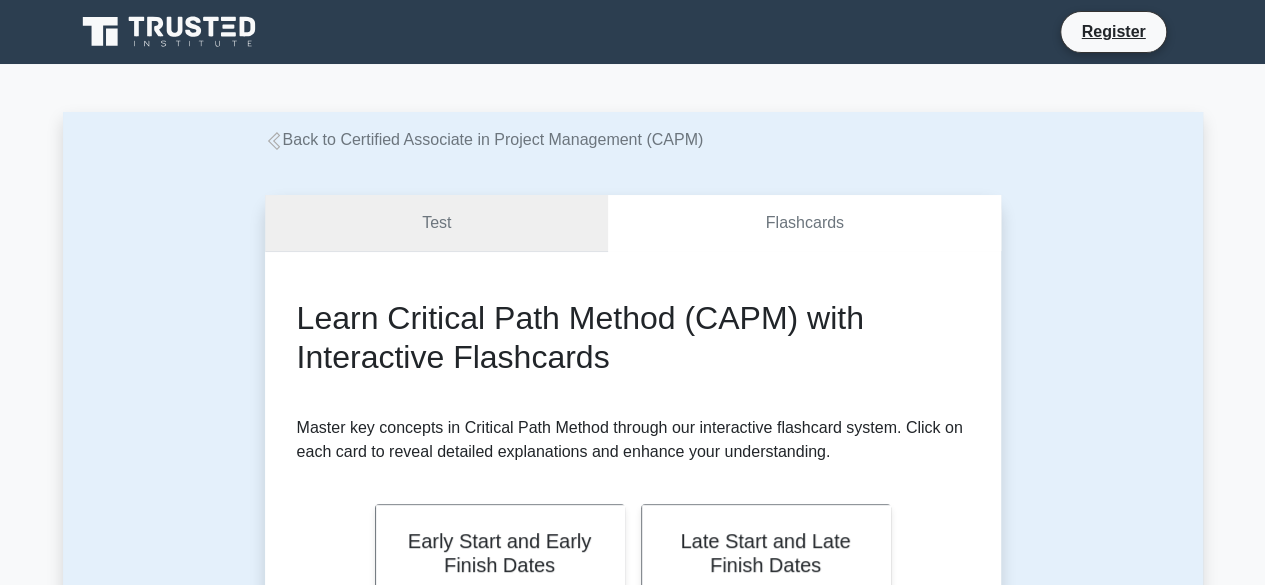 click on "Test" at bounding box center (437, 223) 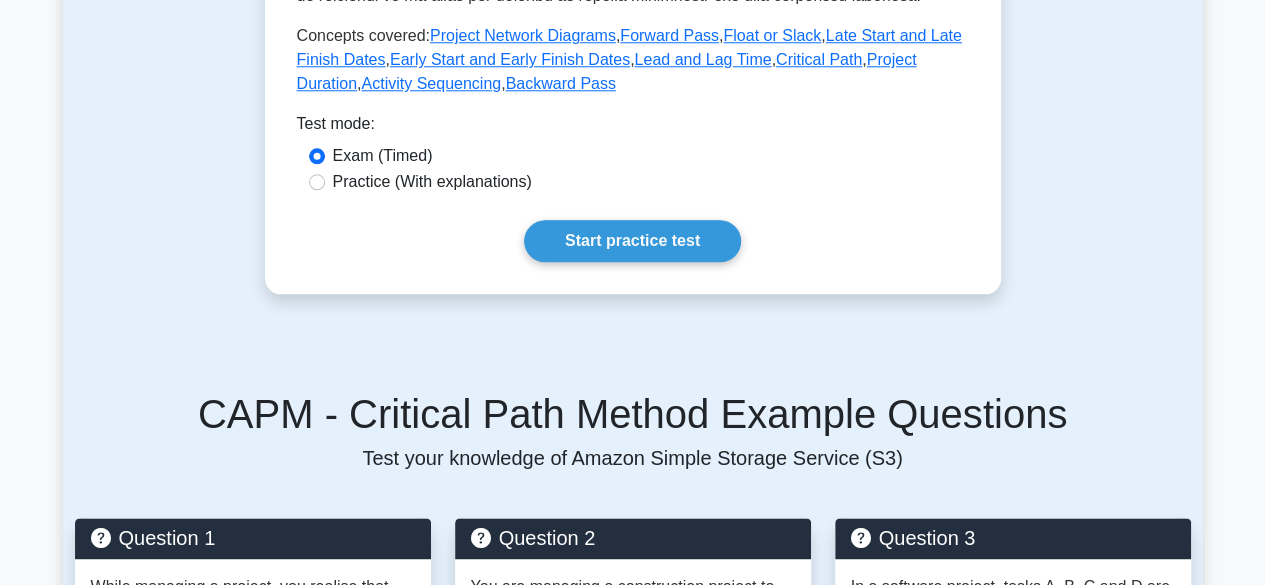 scroll, scrollTop: 980, scrollLeft: 0, axis: vertical 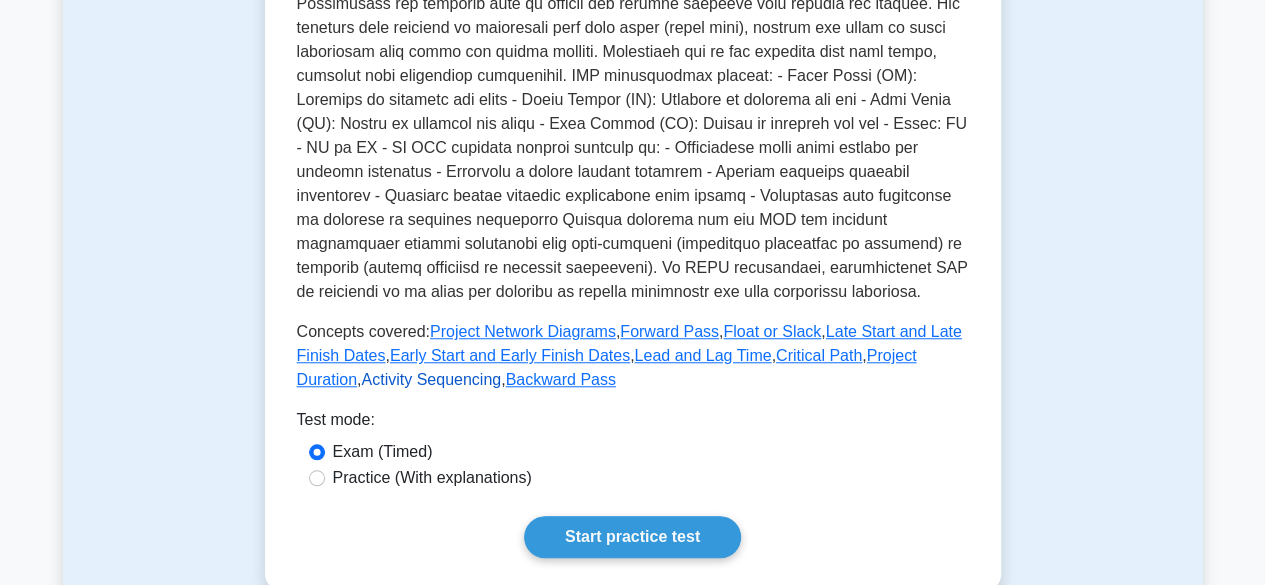 click on "Activity Sequencing" at bounding box center [431, 379] 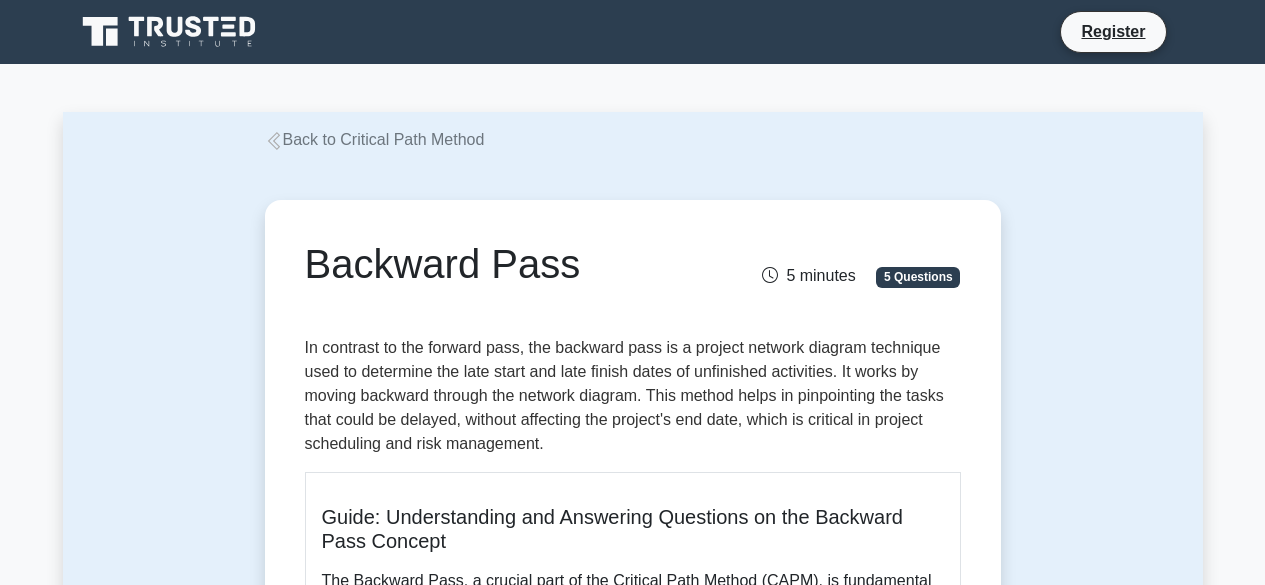 scroll, scrollTop: 0, scrollLeft: 0, axis: both 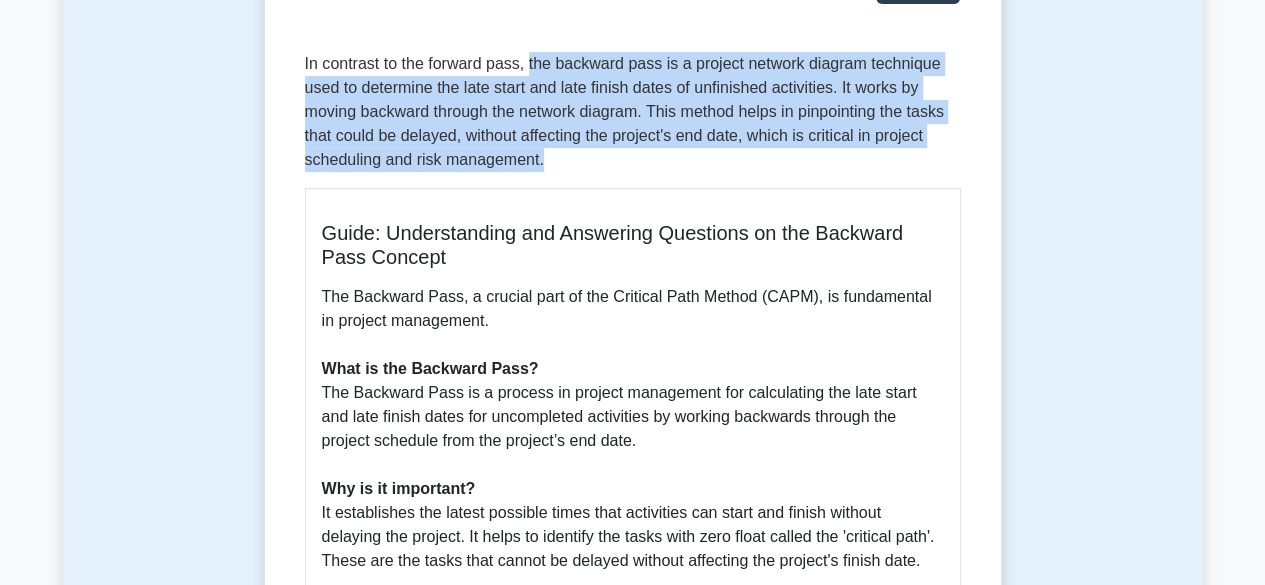 drag, startPoint x: 530, startPoint y: 67, endPoint x: 548, endPoint y: 162, distance: 96.69022 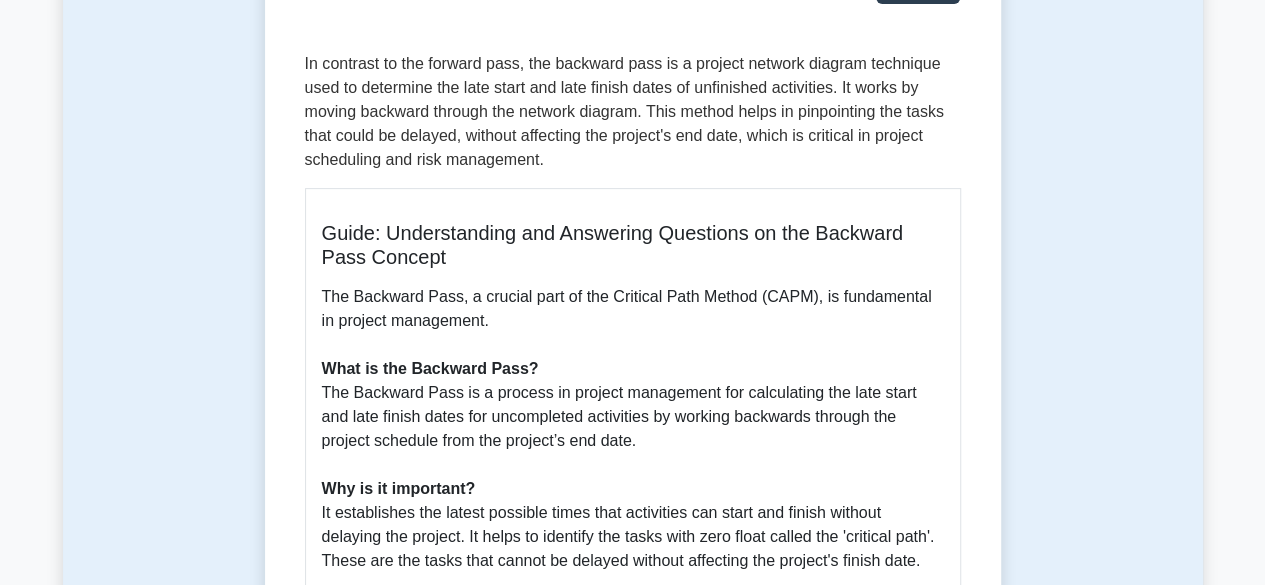 drag, startPoint x: 501, startPoint y: 133, endPoint x: 619, endPoint y: 413, distance: 303.84863 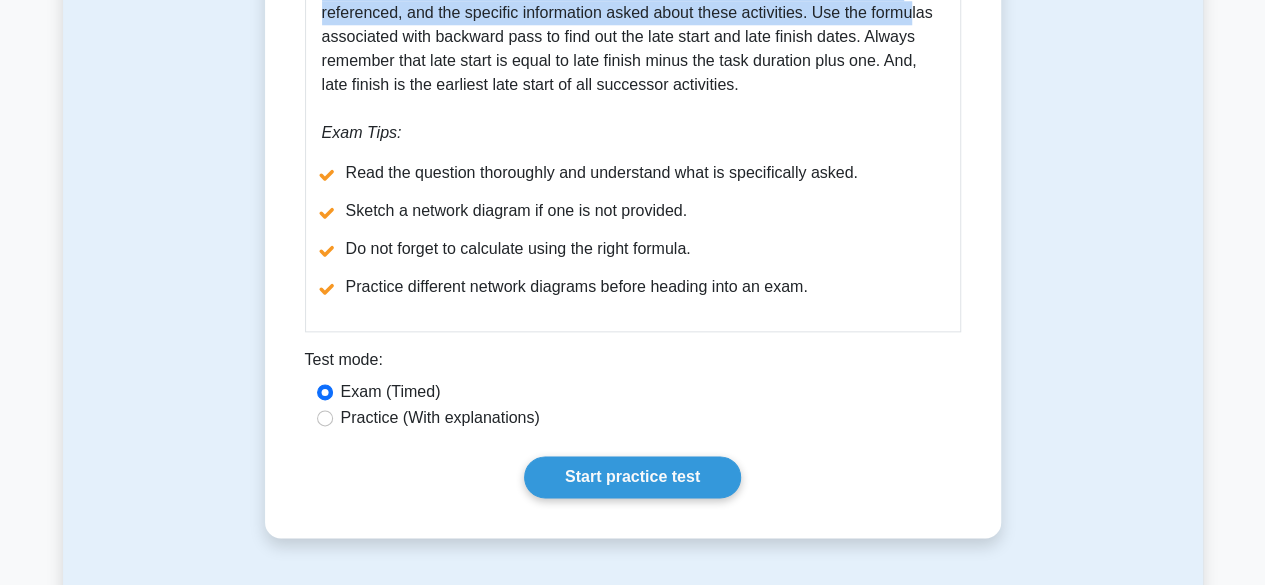 scroll, scrollTop: 999, scrollLeft: 0, axis: vertical 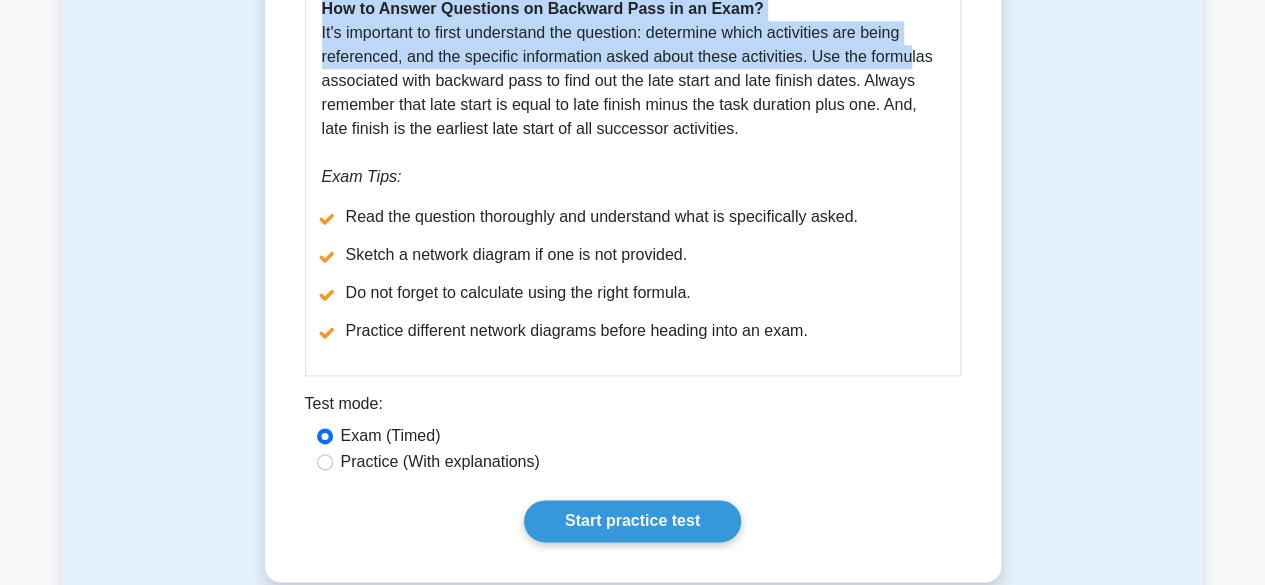 drag, startPoint x: 324, startPoint y: 297, endPoint x: 890, endPoint y: 137, distance: 588.18024 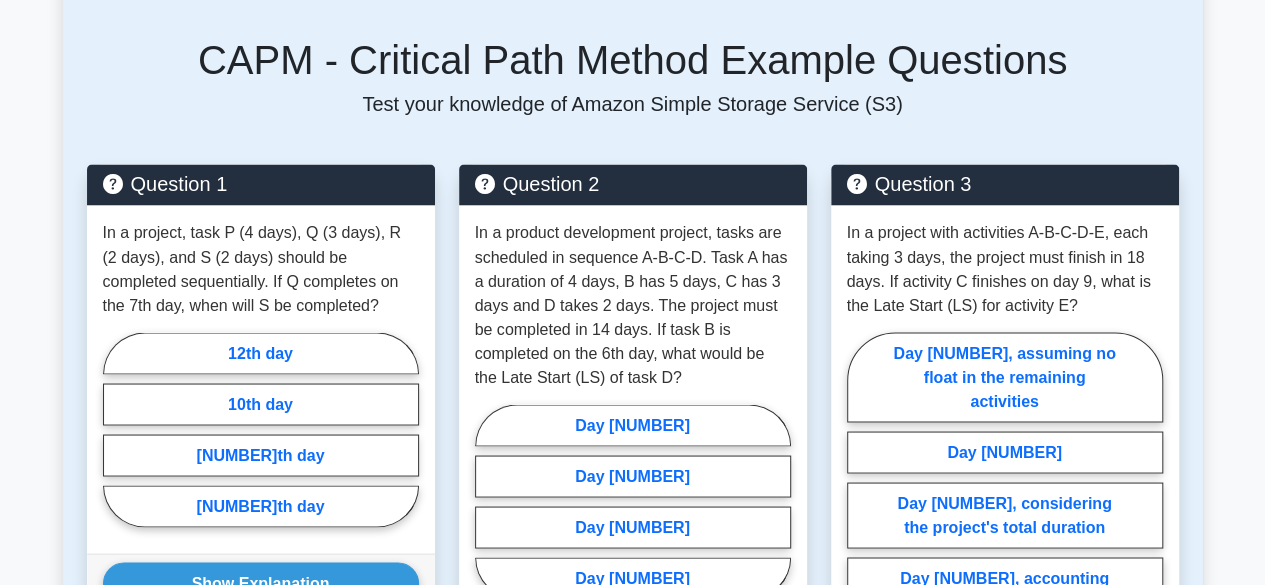 scroll, scrollTop: 1658, scrollLeft: 0, axis: vertical 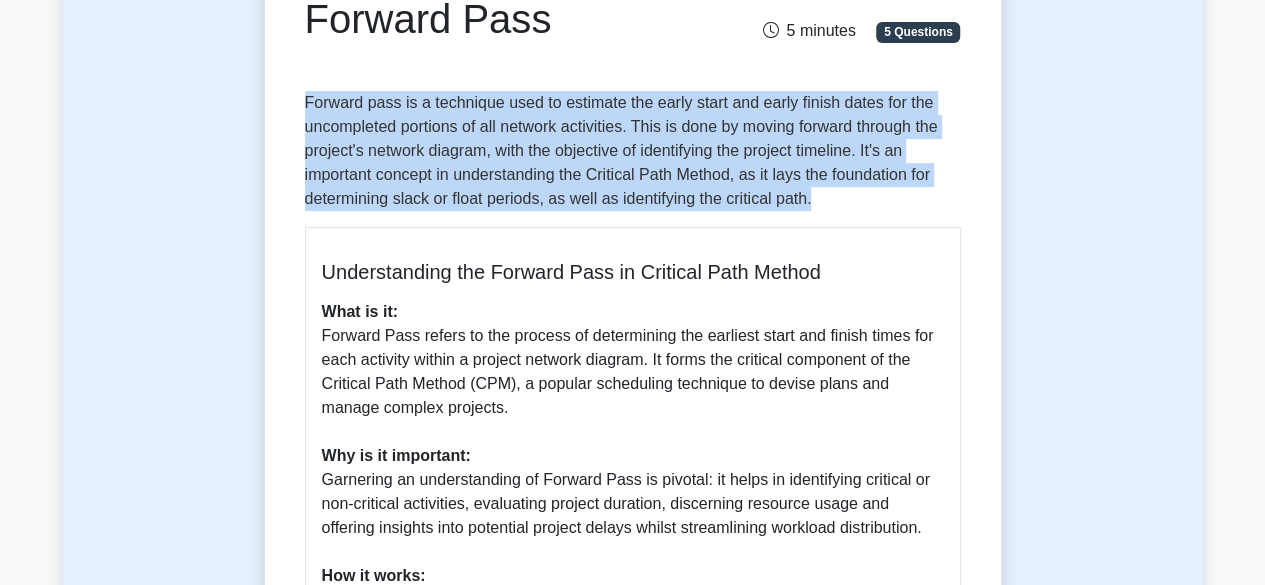 drag, startPoint x: 305, startPoint y: 103, endPoint x: 828, endPoint y: 203, distance: 532.4744 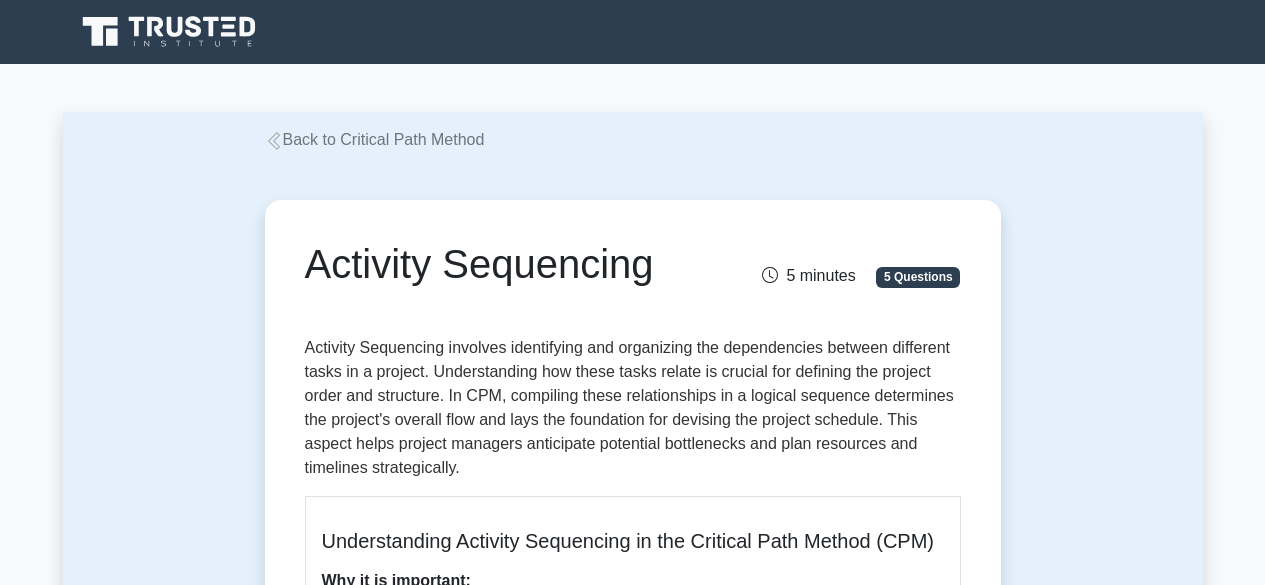 scroll, scrollTop: 0, scrollLeft: 0, axis: both 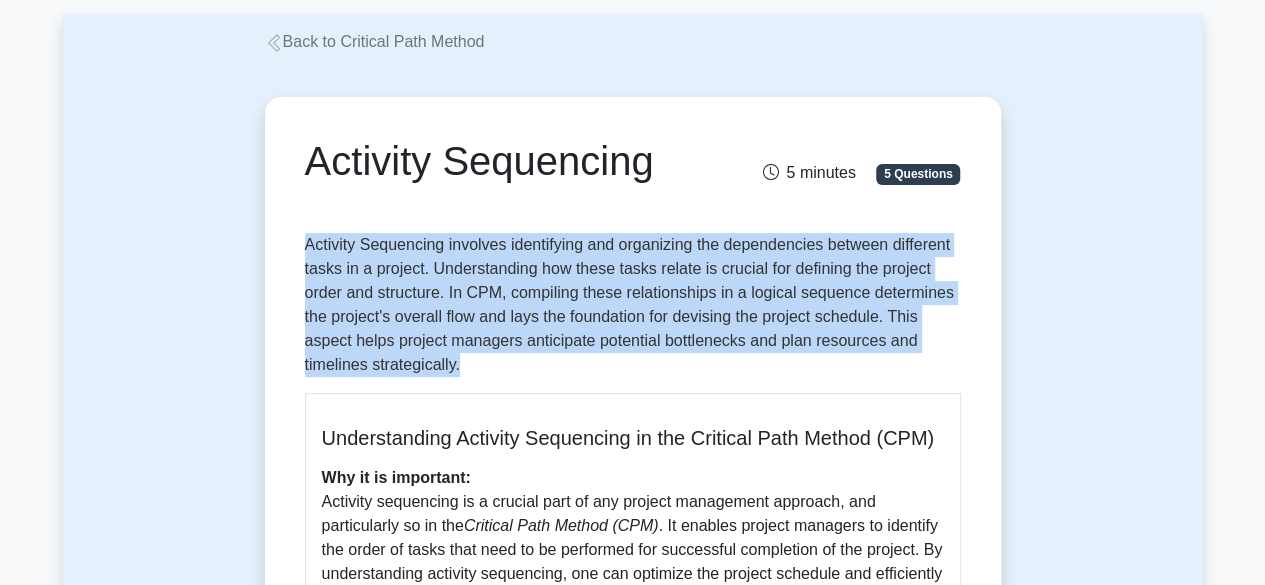 drag, startPoint x: 308, startPoint y: 247, endPoint x: 524, endPoint y: 365, distance: 246.13005 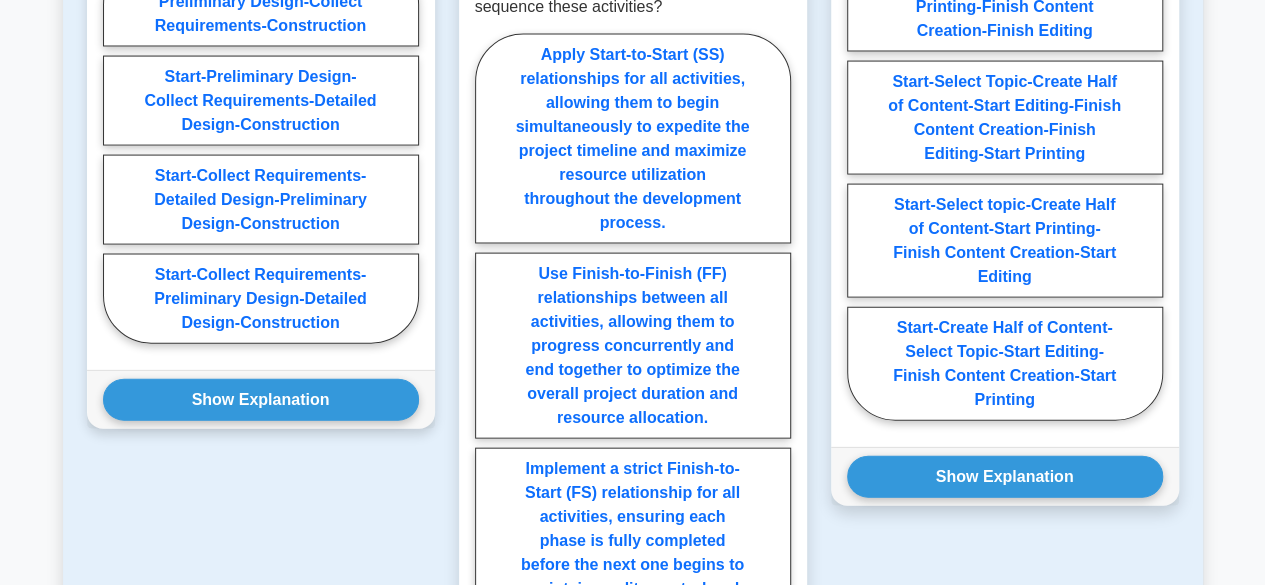 scroll, scrollTop: 2084, scrollLeft: 0, axis: vertical 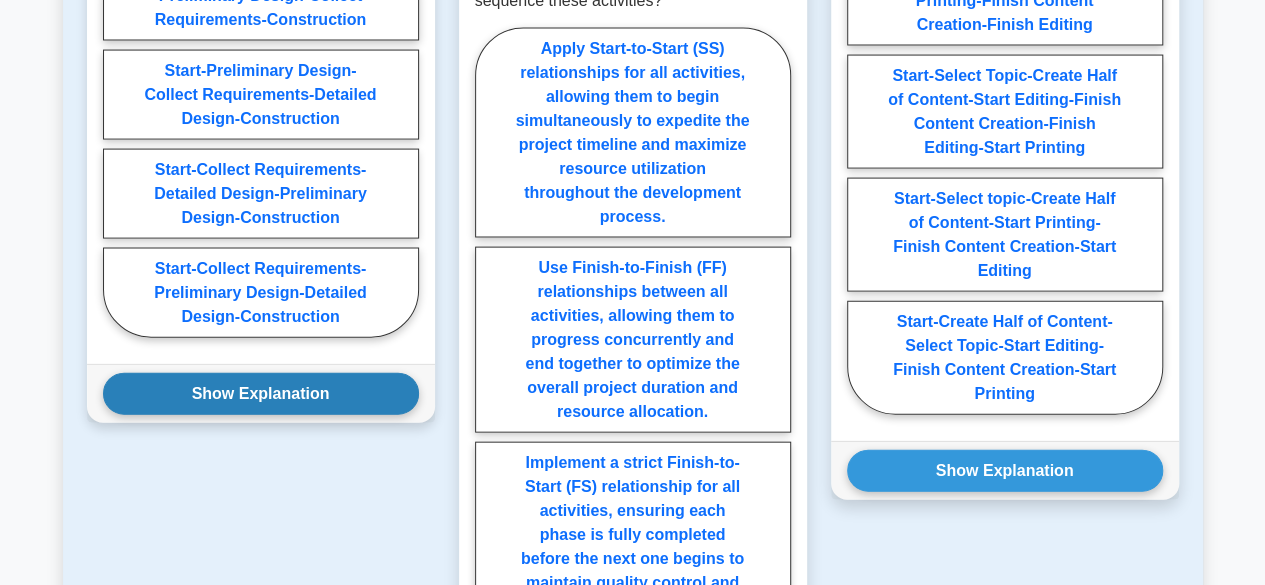click on "Show Explanation" at bounding box center (261, 394) 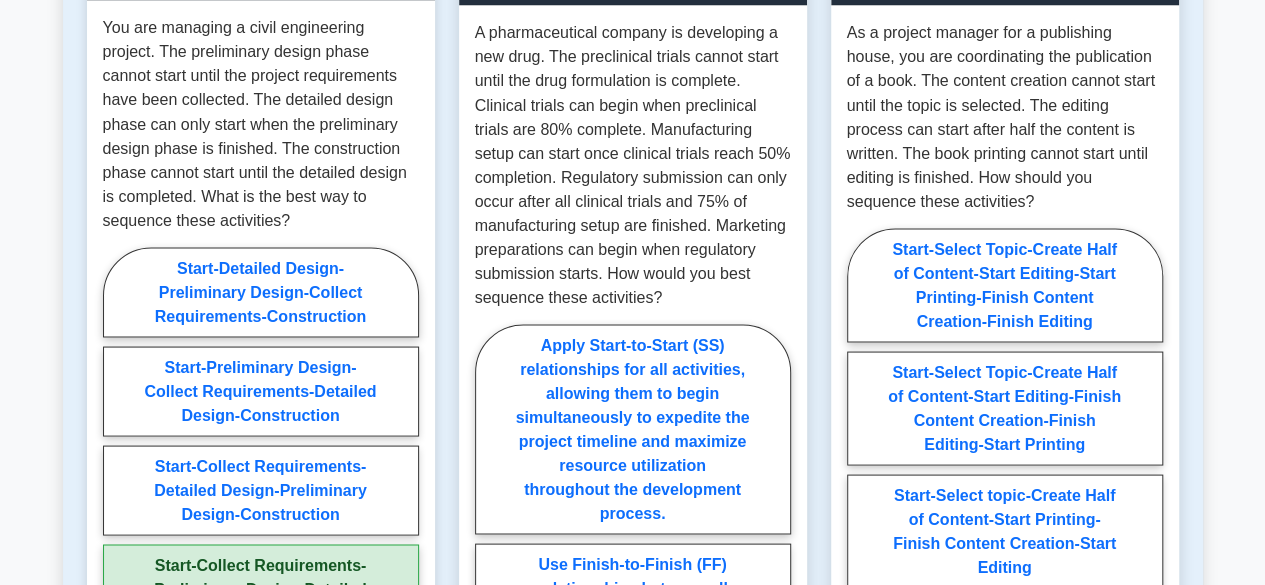 scroll, scrollTop: 1764, scrollLeft: 0, axis: vertical 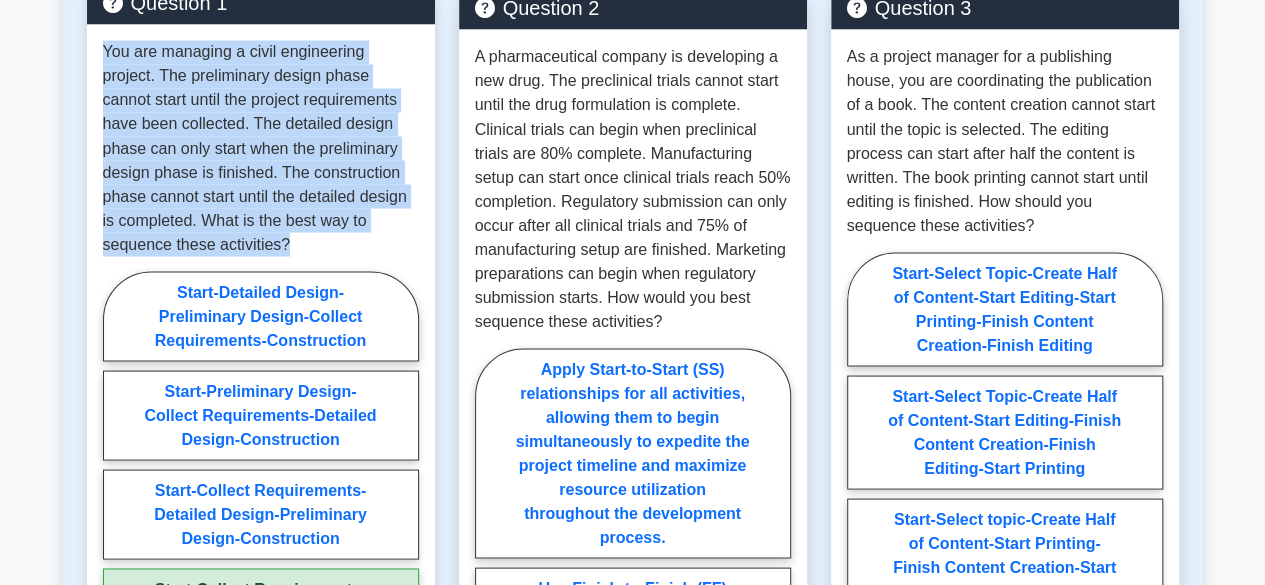drag, startPoint x: 106, startPoint y: 77, endPoint x: 312, endPoint y: 265, distance: 278.89066 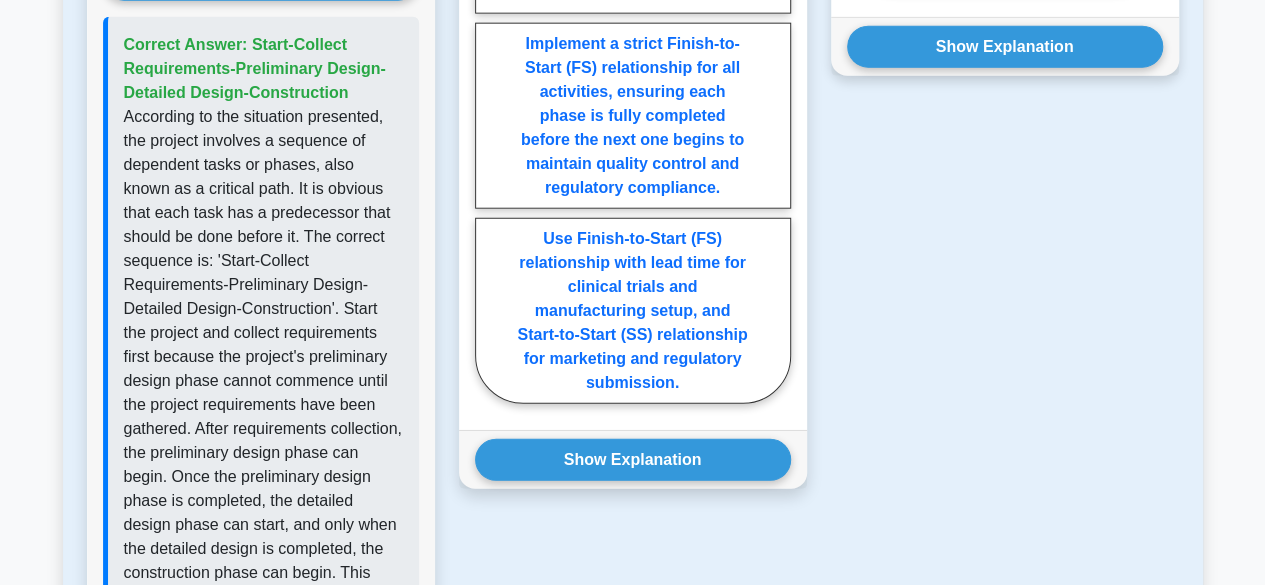 scroll, scrollTop: 2495, scrollLeft: 0, axis: vertical 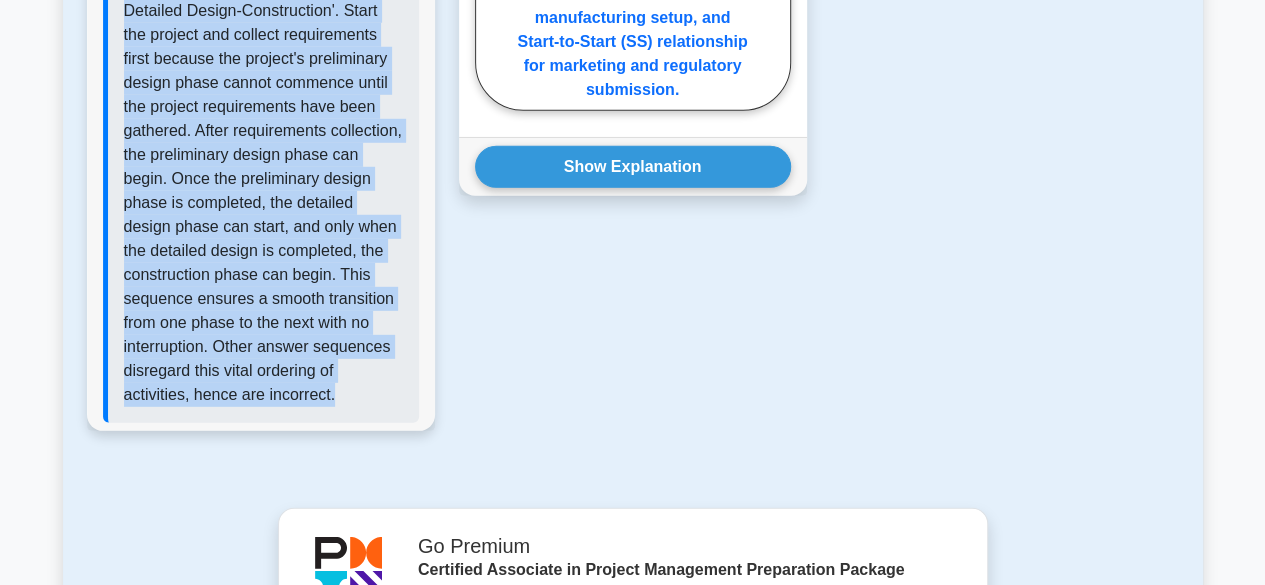 drag, startPoint x: 125, startPoint y: 70, endPoint x: 213, endPoint y: 406, distance: 347.3327 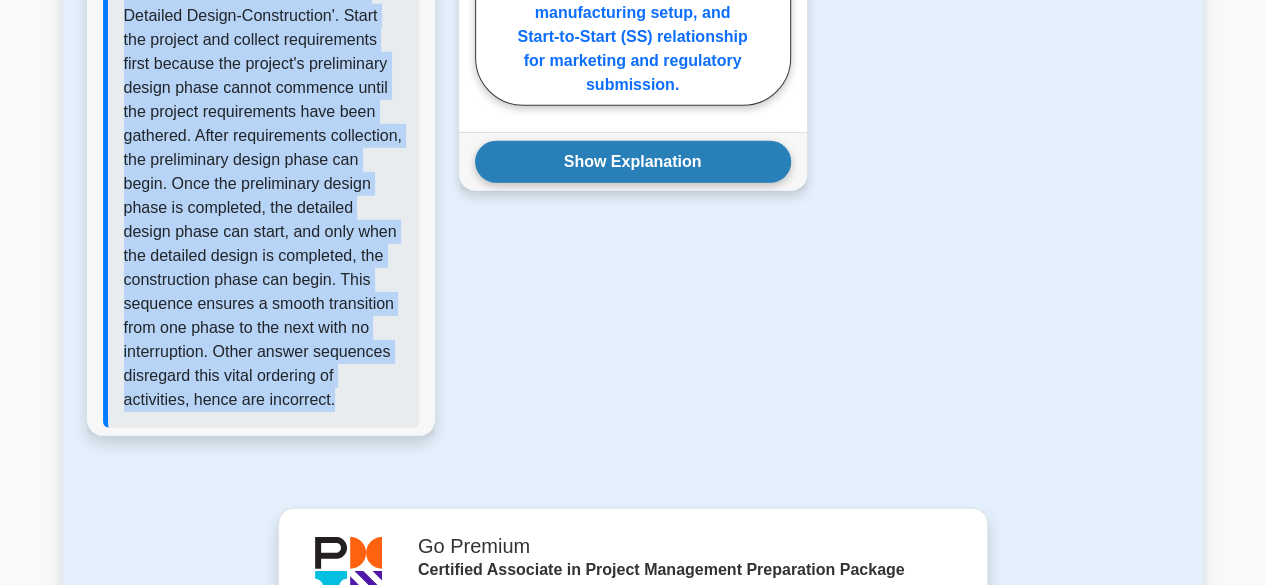 click on "Show Explanation" at bounding box center [633, 162] 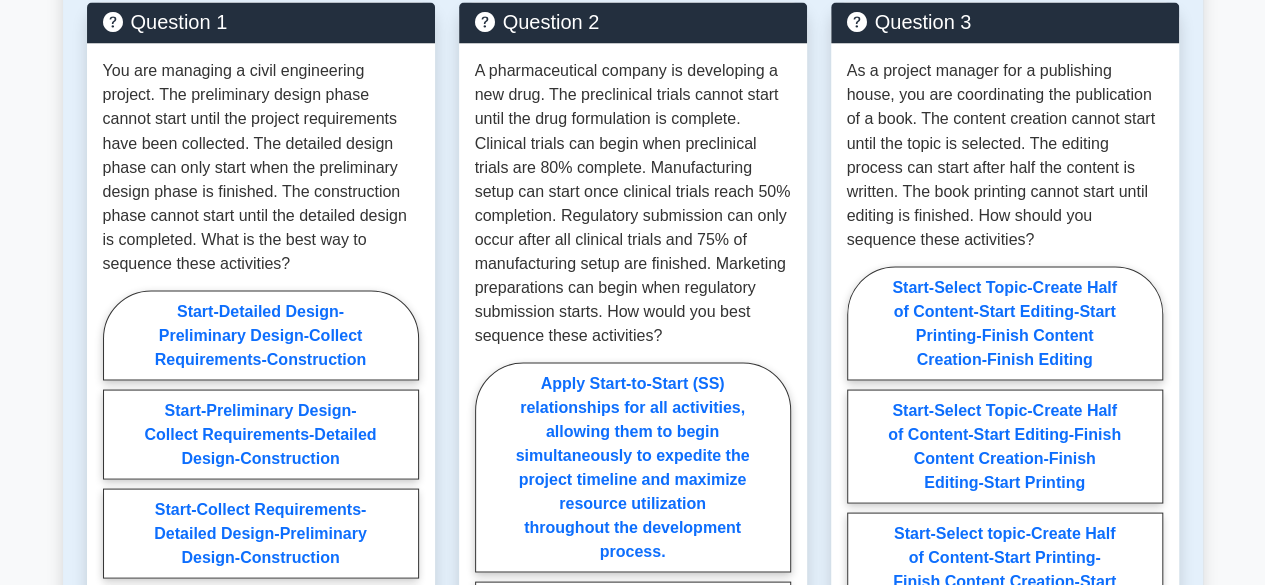 scroll, scrollTop: 1732, scrollLeft: 0, axis: vertical 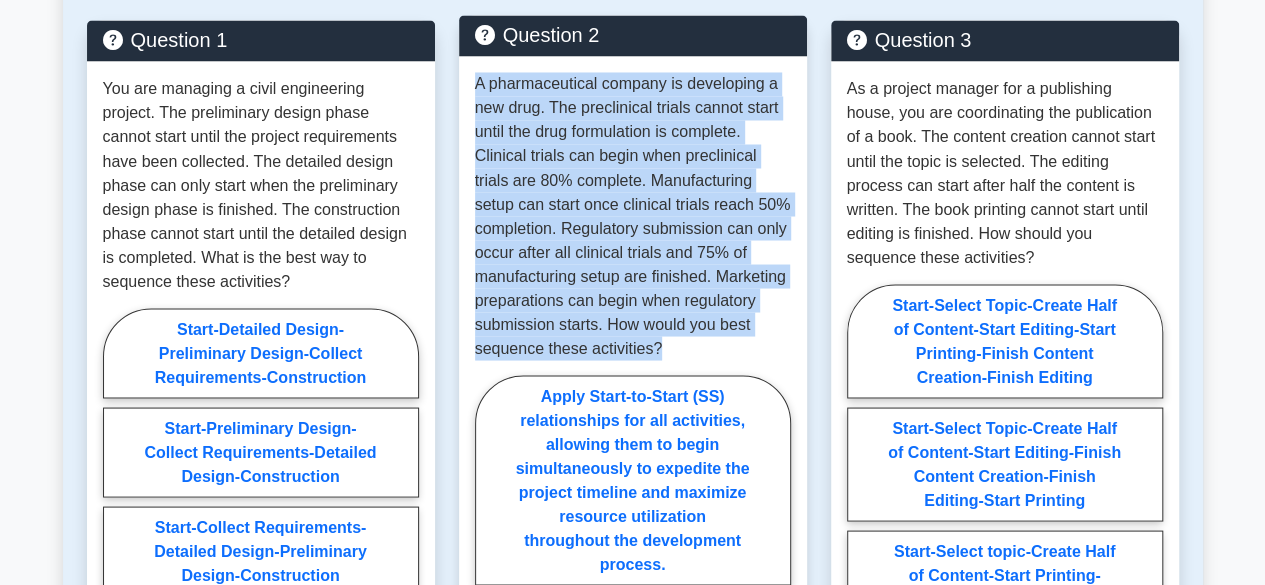 drag, startPoint x: 476, startPoint y: 110, endPoint x: 678, endPoint y: 379, distance: 336.40005 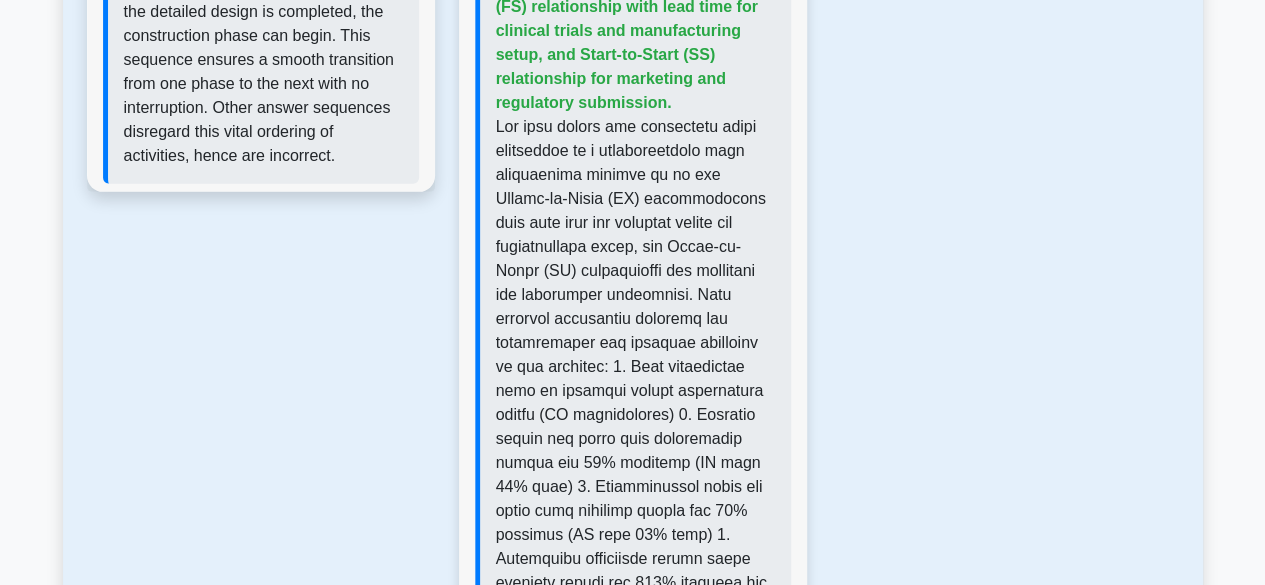 scroll, scrollTop: 3036, scrollLeft: 0, axis: vertical 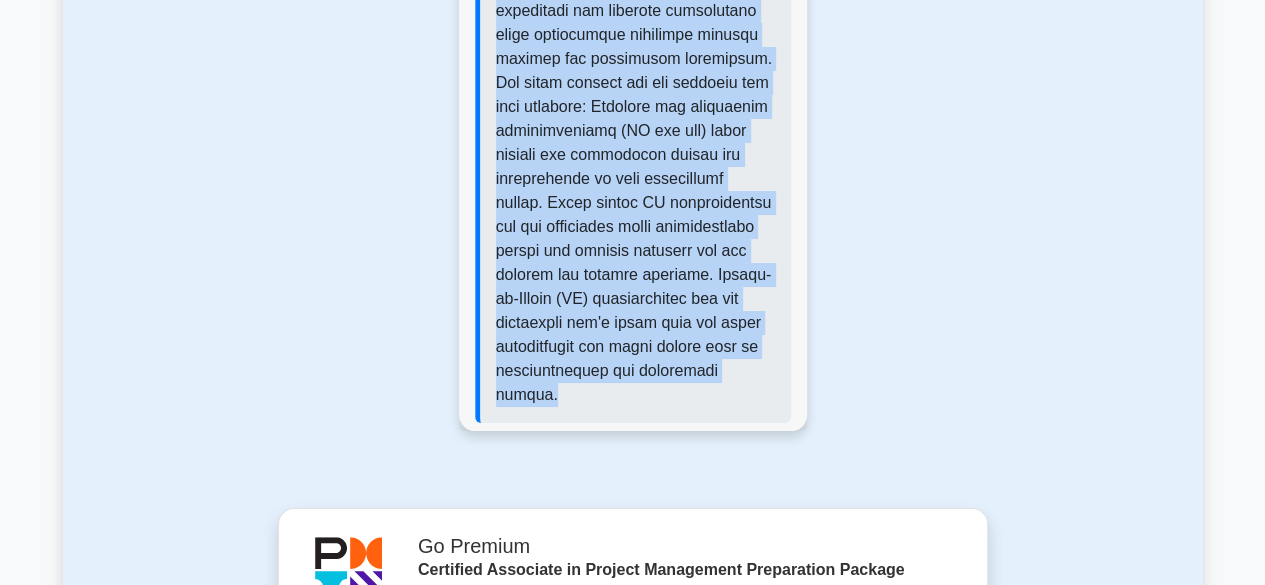 drag, startPoint x: 496, startPoint y: 11, endPoint x: 685, endPoint y: 380, distance: 414.58655 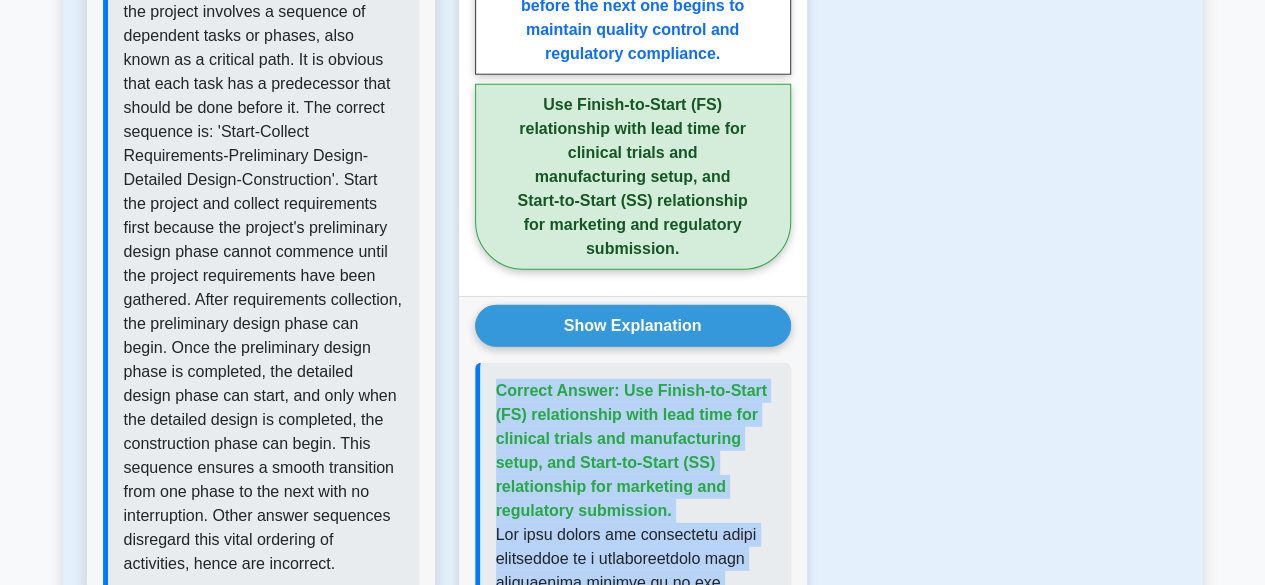 scroll, scrollTop: 2546, scrollLeft: 0, axis: vertical 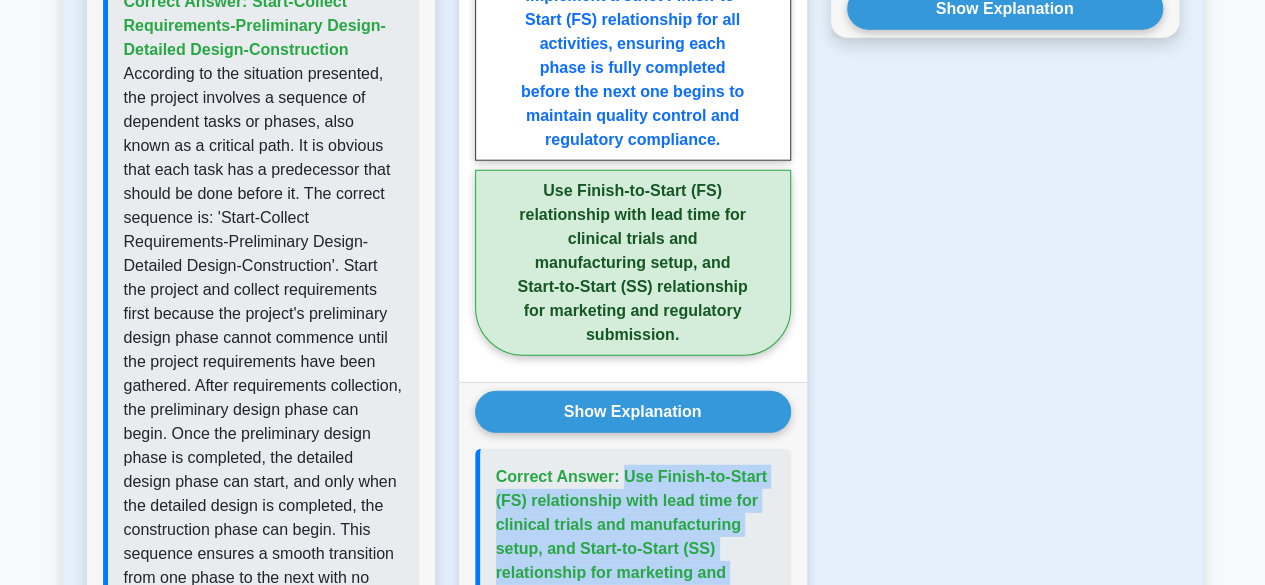 drag, startPoint x: 668, startPoint y: 366, endPoint x: 494, endPoint y: 498, distance: 218.40329 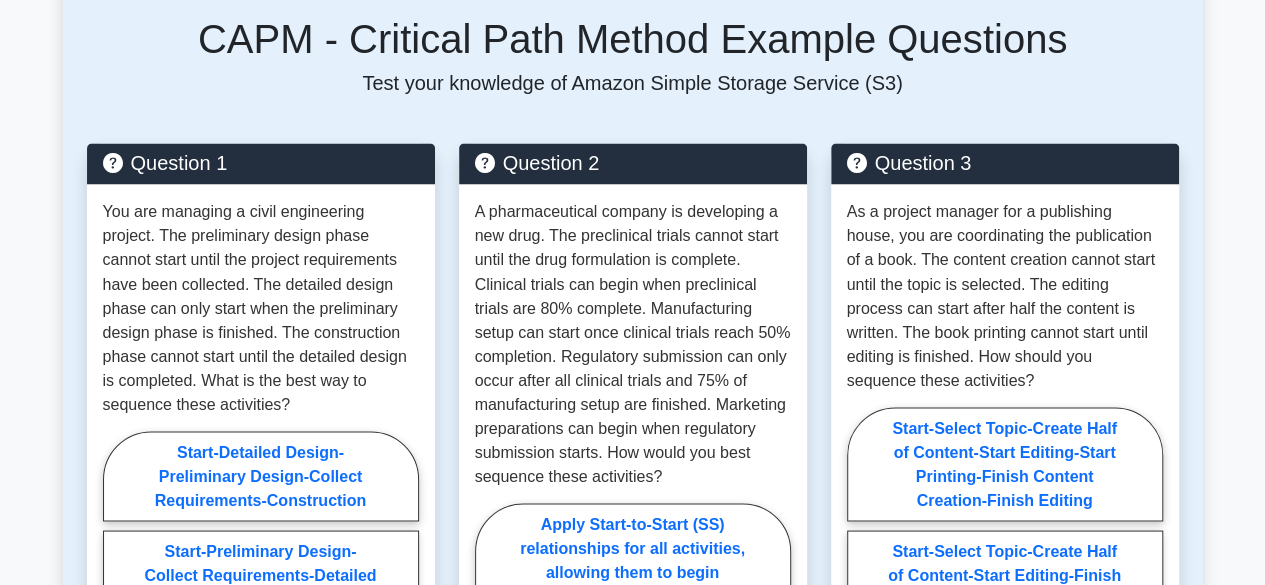 scroll, scrollTop: 1622, scrollLeft: 0, axis: vertical 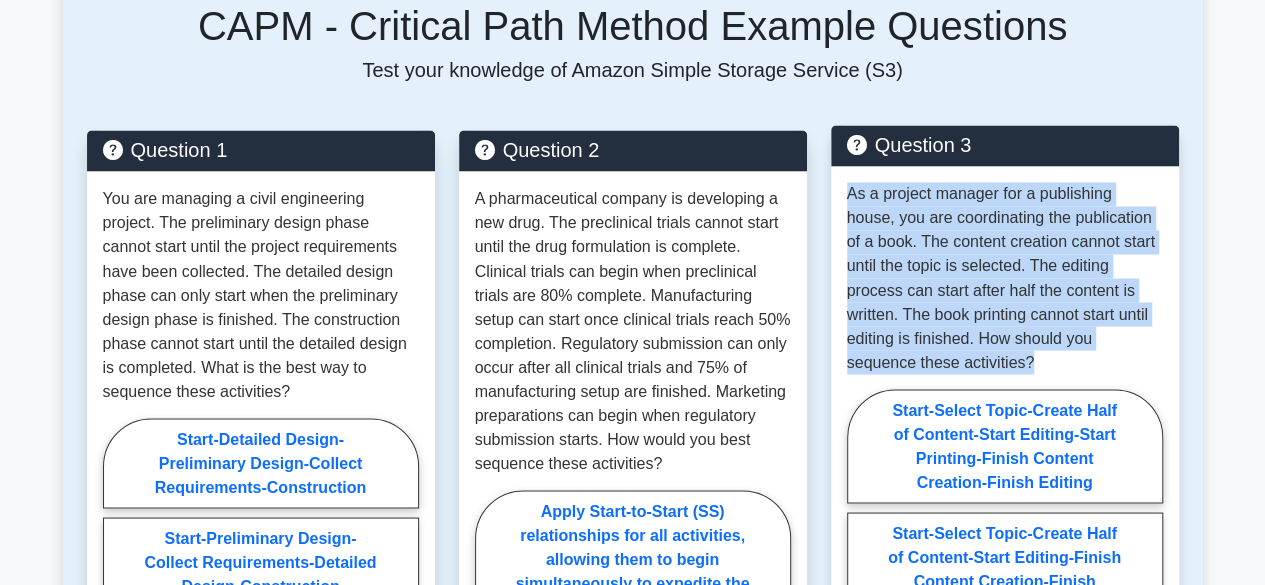 drag, startPoint x: 850, startPoint y: 216, endPoint x: 928, endPoint y: 388, distance: 188.85974 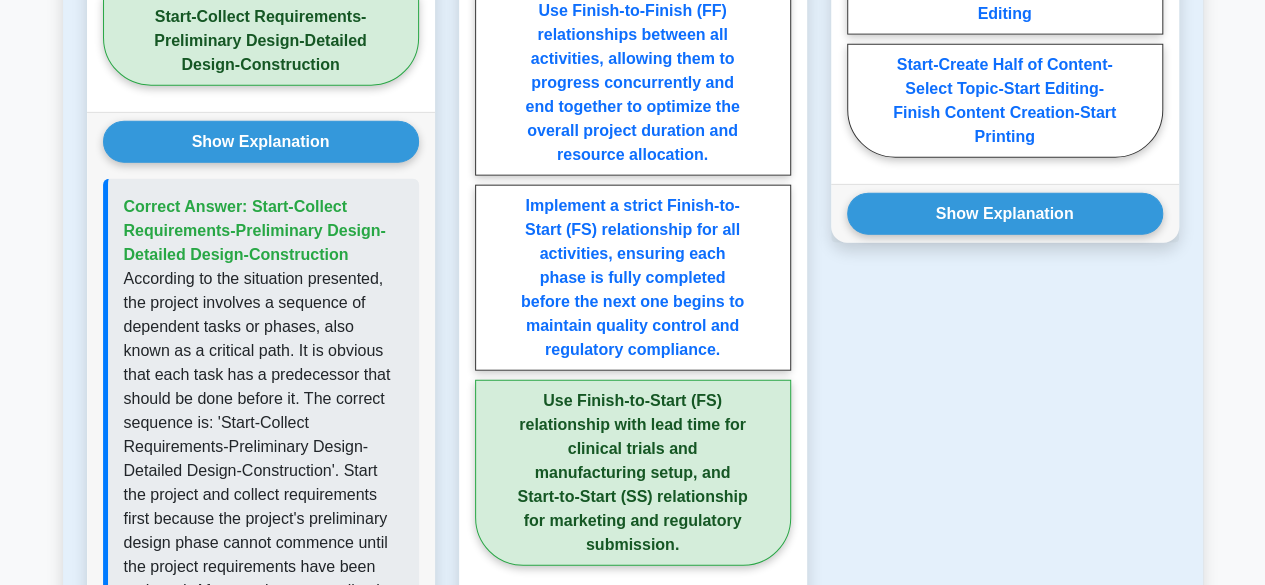 scroll, scrollTop: 2437, scrollLeft: 0, axis: vertical 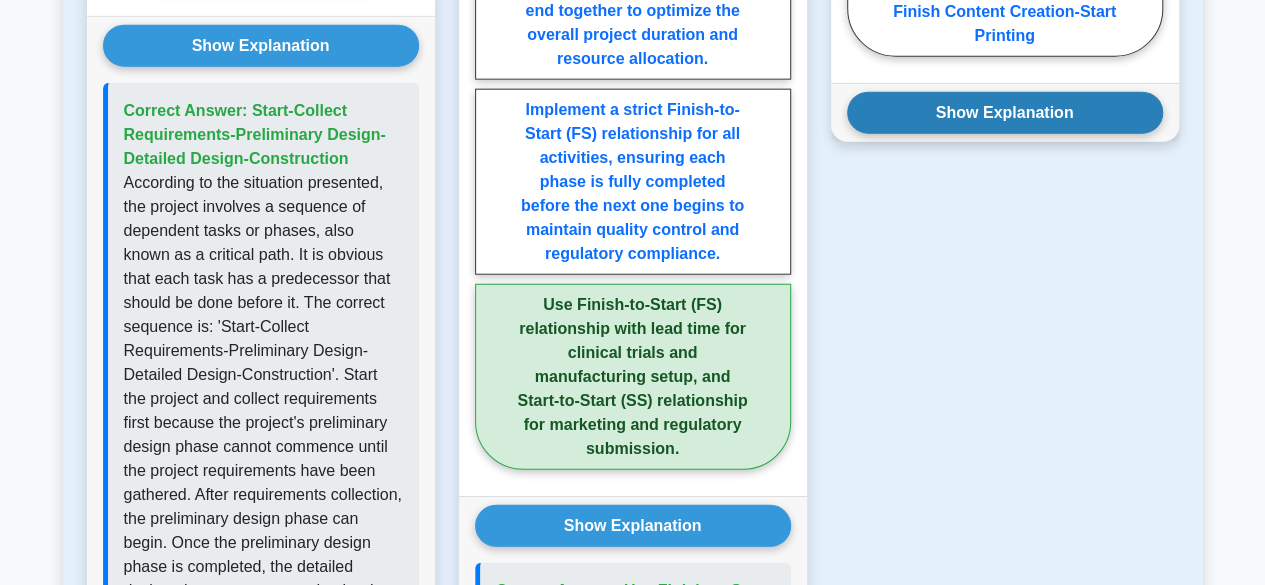 click on "Show Explanation" at bounding box center [1005, 113] 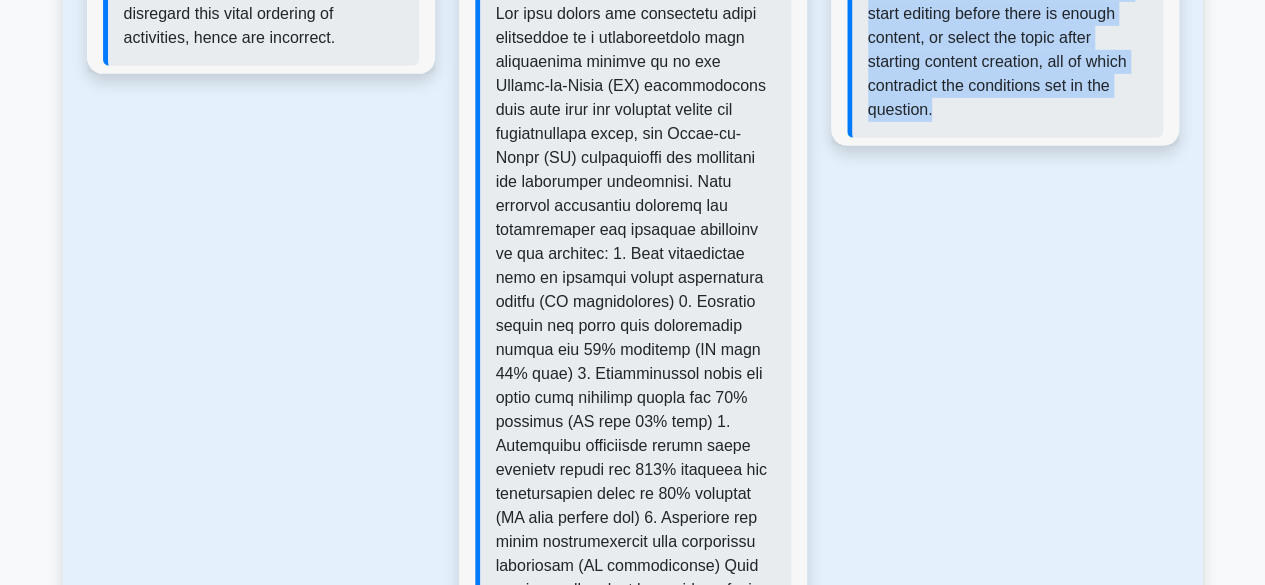 scroll, scrollTop: 3278, scrollLeft: 0, axis: vertical 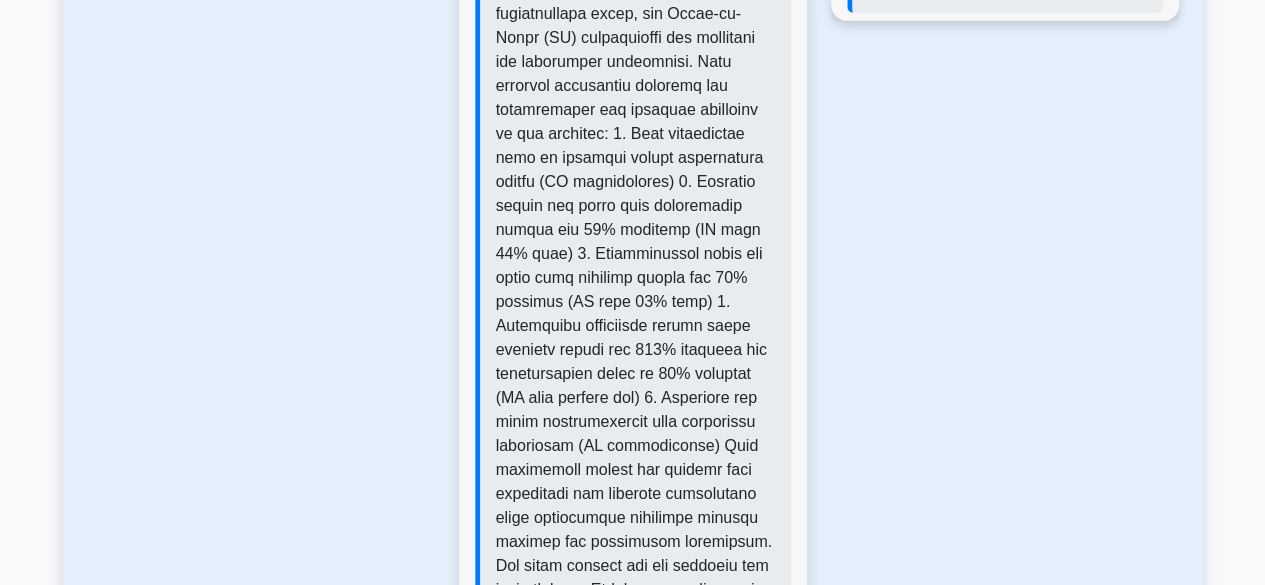 drag, startPoint x: 870, startPoint y: 199, endPoint x: 946, endPoint y: 25, distance: 189.87364 